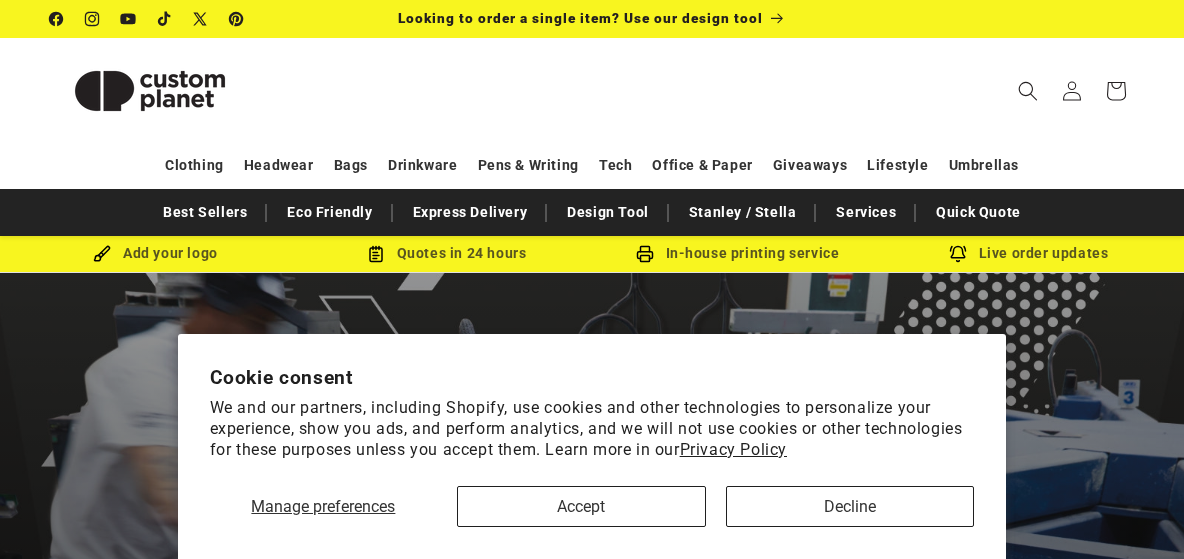 scroll, scrollTop: 0, scrollLeft: 0, axis: both 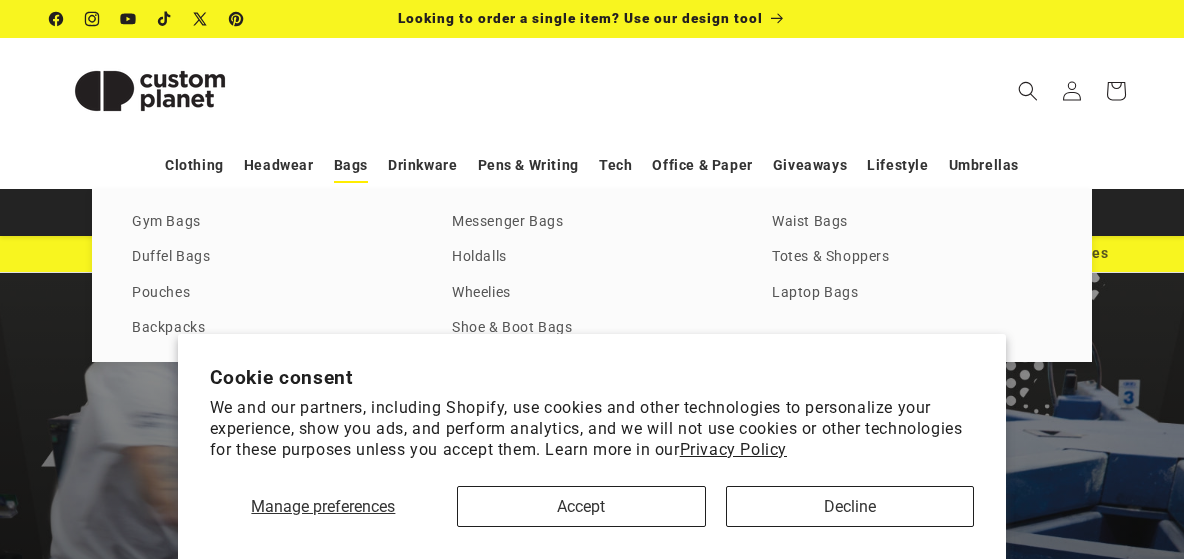 click on "Bags" at bounding box center [351, 165] 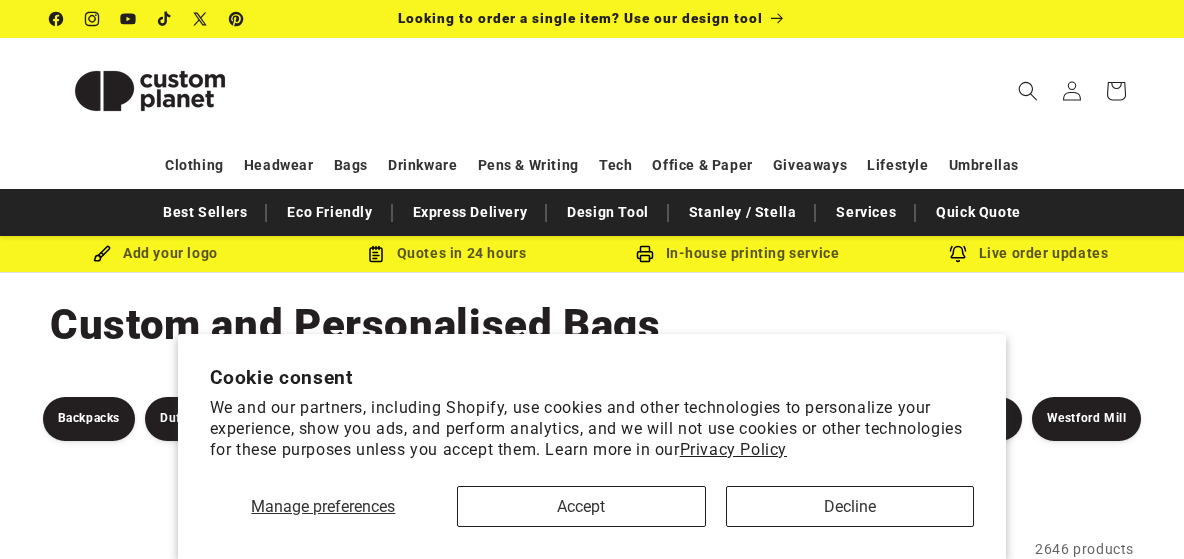 click on "Accept" at bounding box center [581, 506] 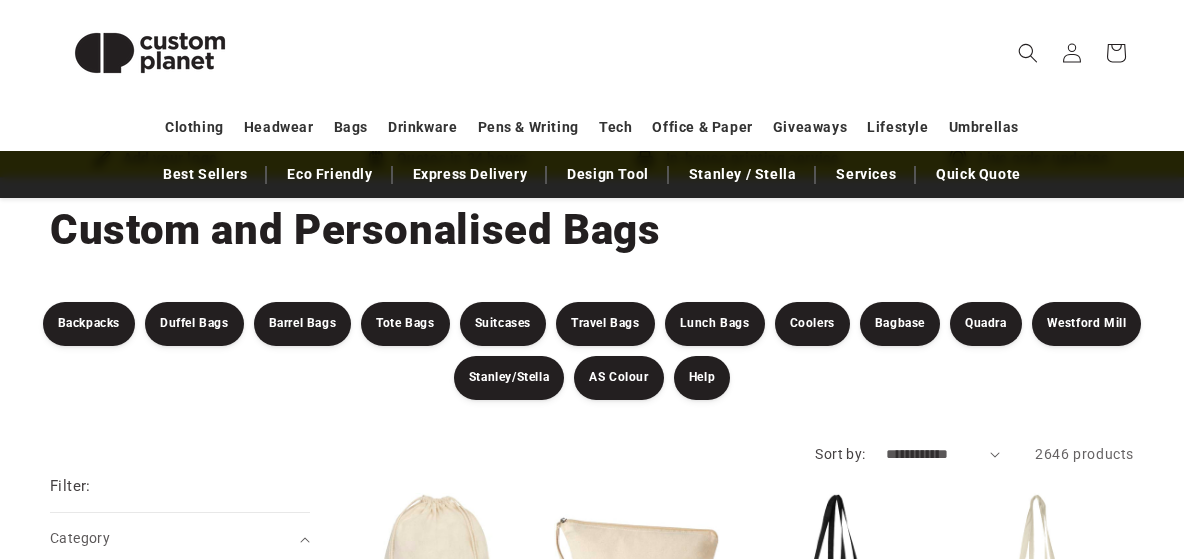 scroll, scrollTop: 95, scrollLeft: 0, axis: vertical 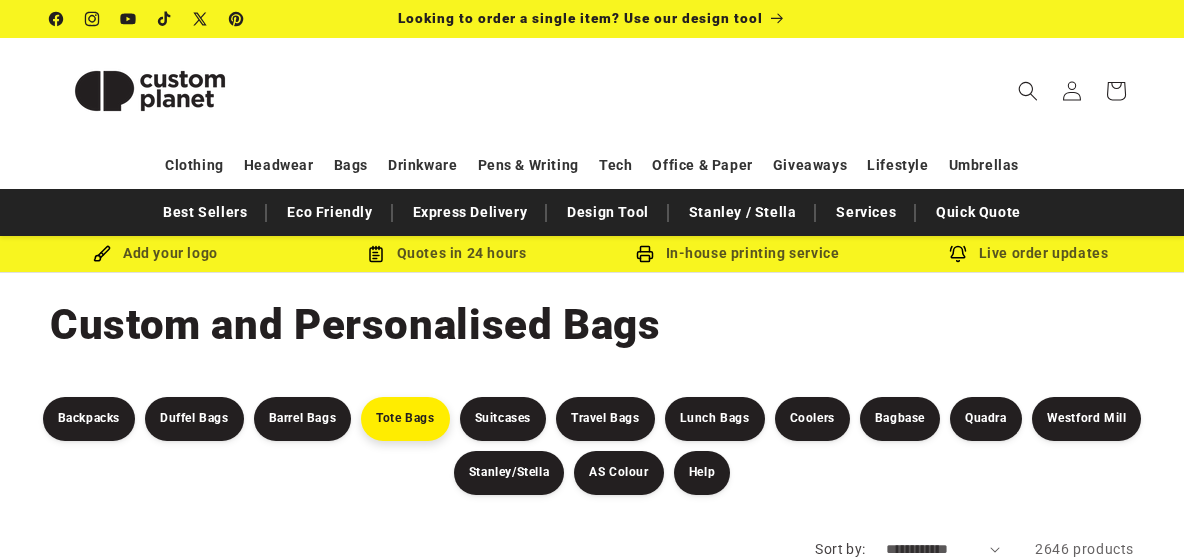 click on "Tote Bags" at bounding box center [405, 419] 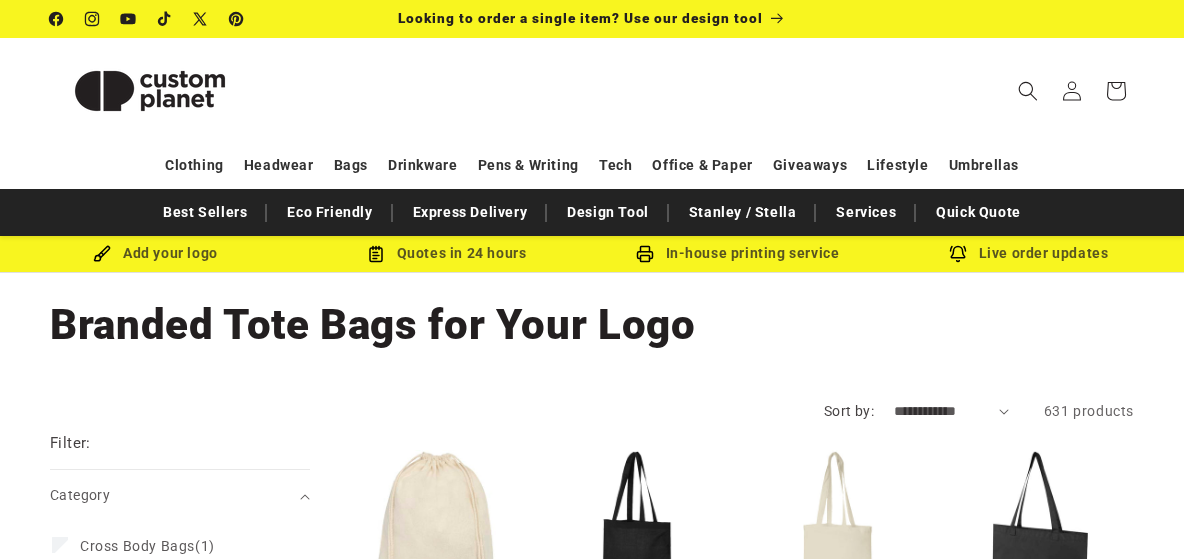 scroll, scrollTop: 309, scrollLeft: 0, axis: vertical 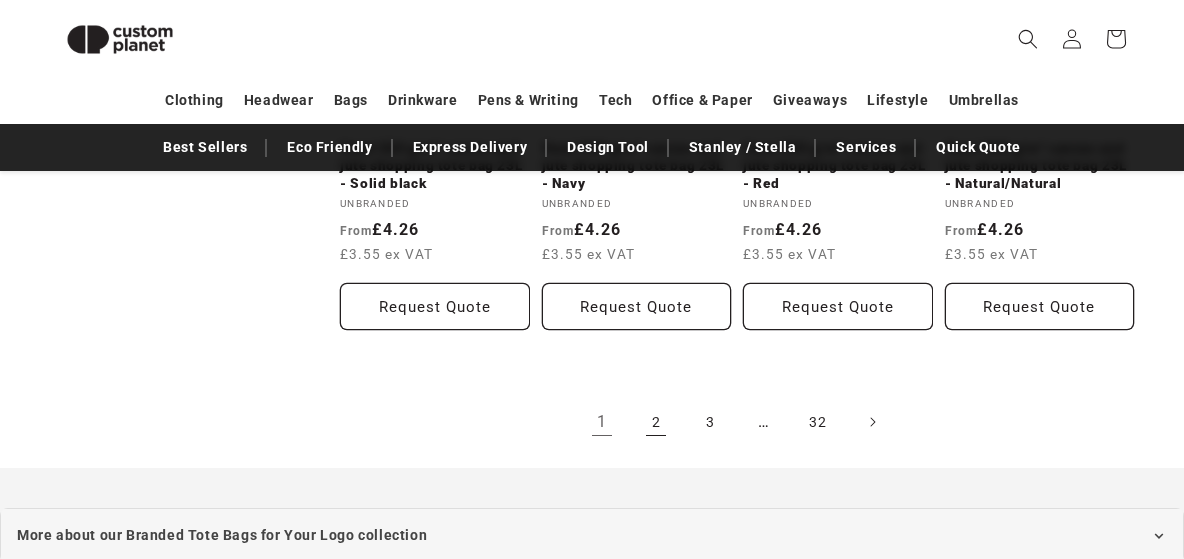 click on "2" at bounding box center (656, 422) 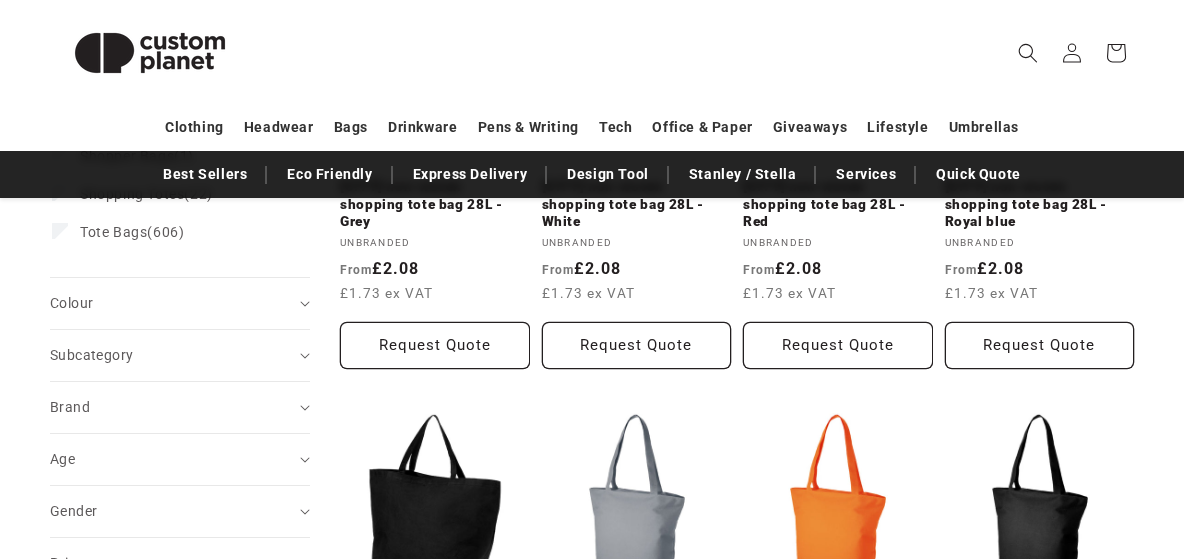 scroll, scrollTop: 554, scrollLeft: 0, axis: vertical 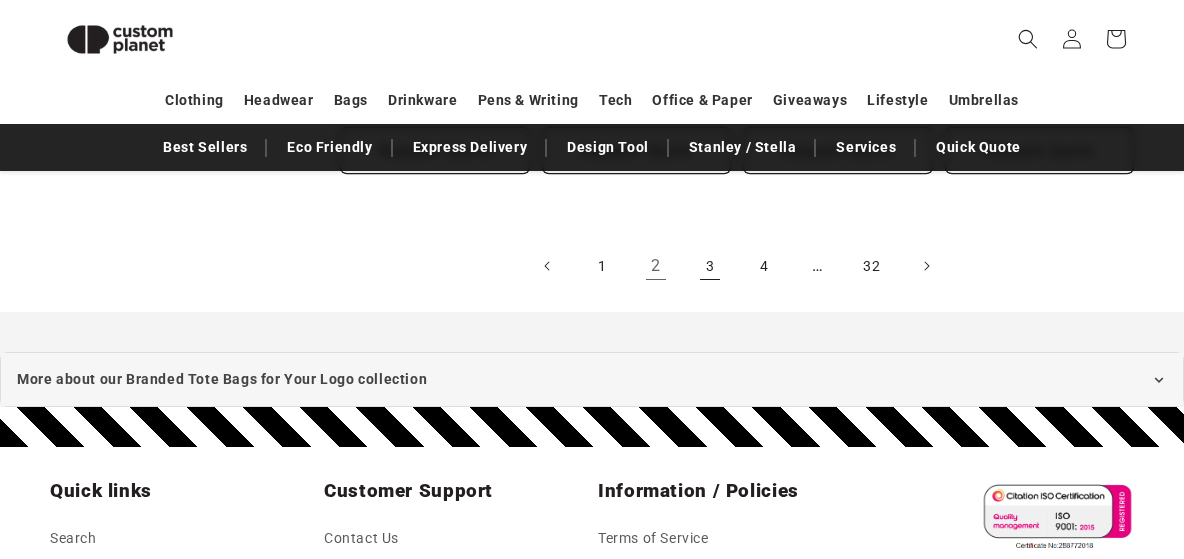click on "3" at bounding box center [710, 266] 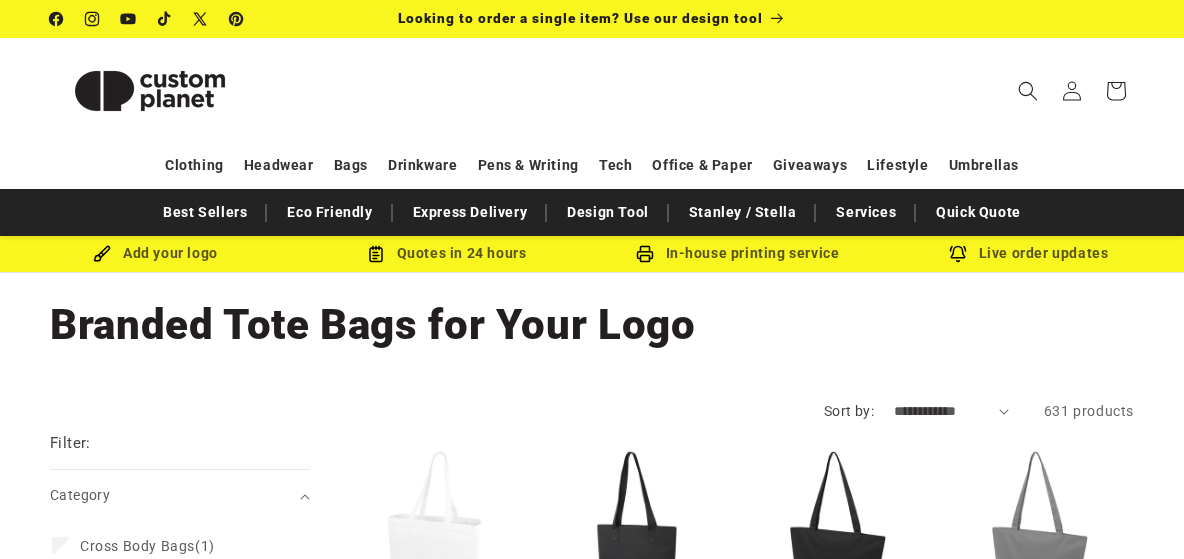scroll, scrollTop: 0, scrollLeft: 0, axis: both 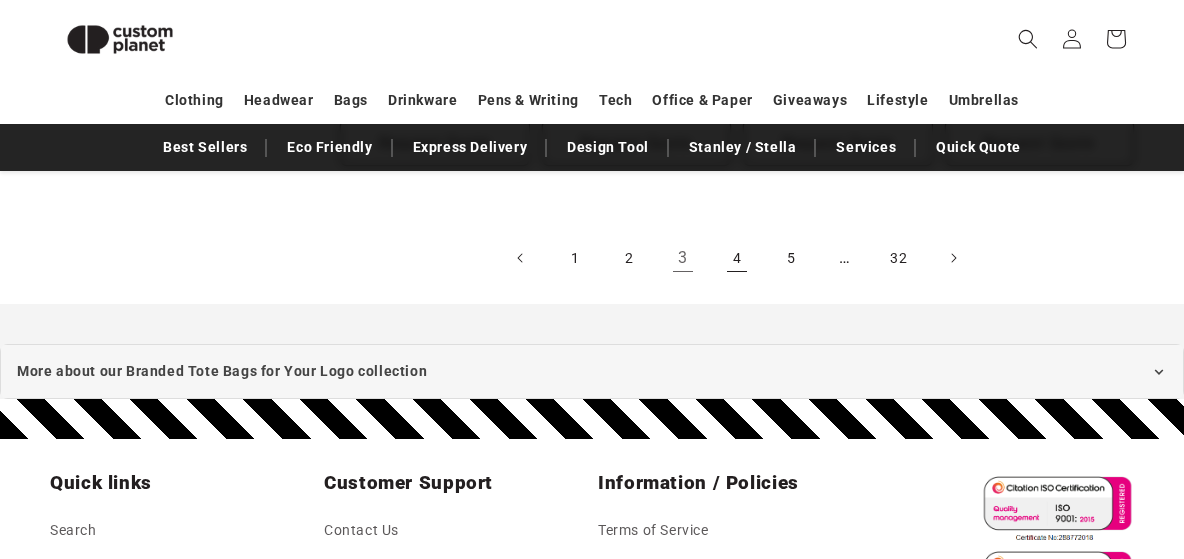 click on "4" at bounding box center (737, 258) 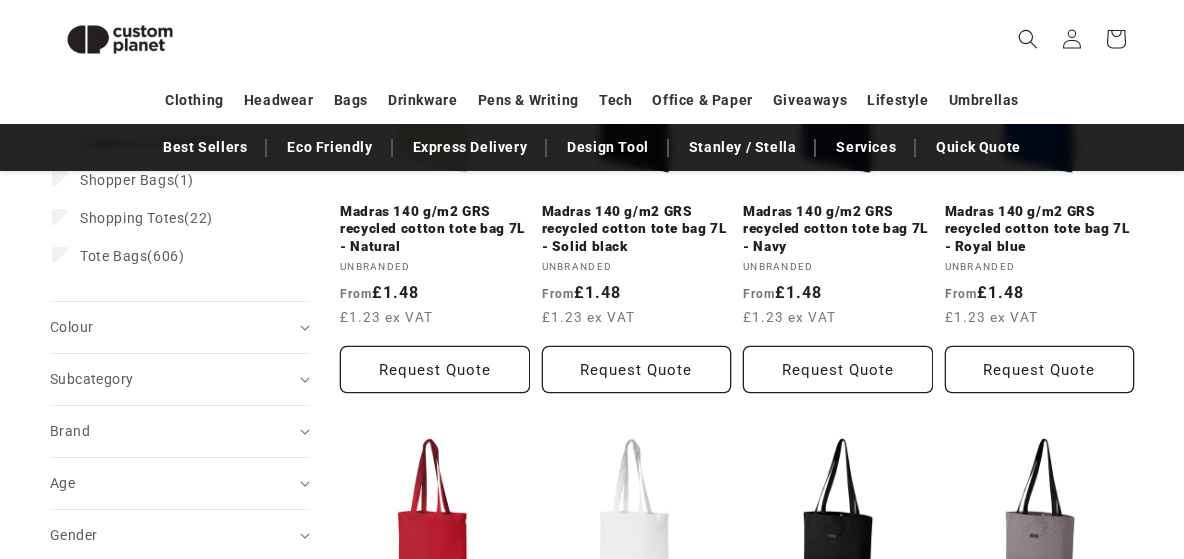 scroll, scrollTop: 541, scrollLeft: 0, axis: vertical 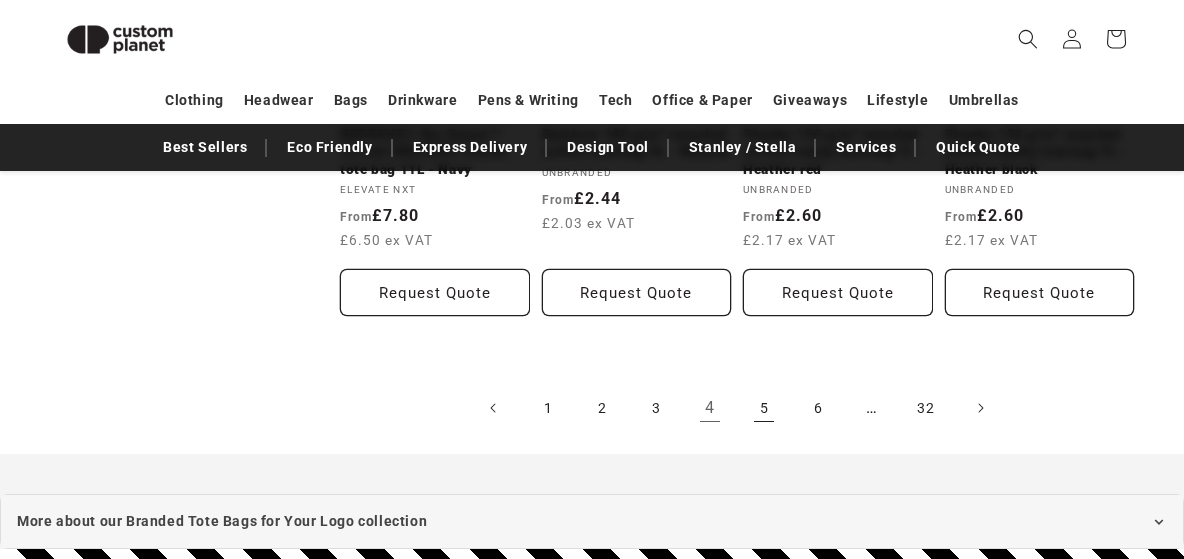 click on "5" at bounding box center (764, 408) 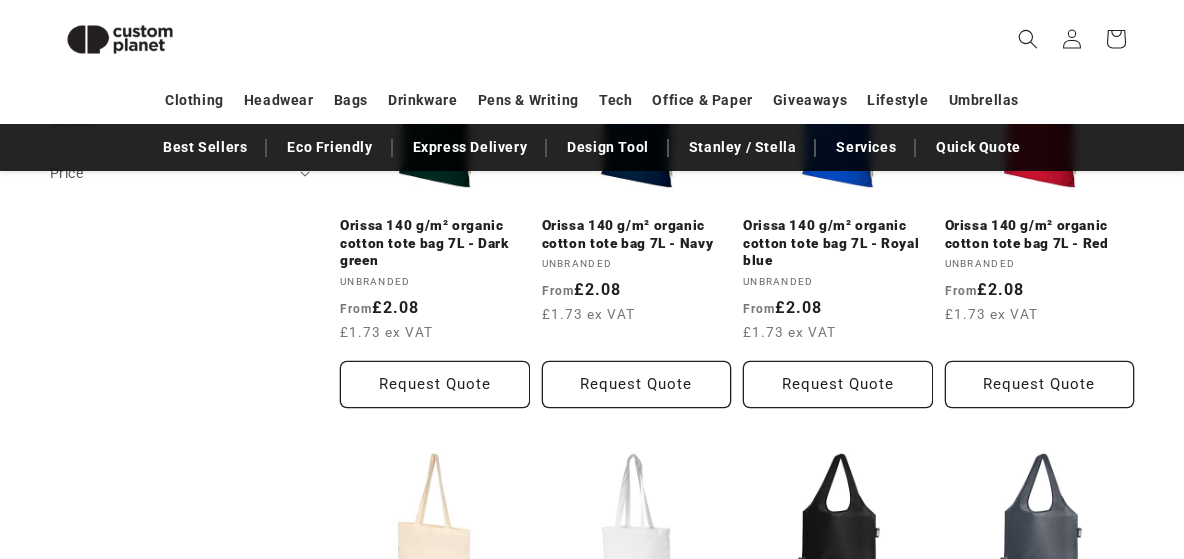 scroll, scrollTop: 875, scrollLeft: 0, axis: vertical 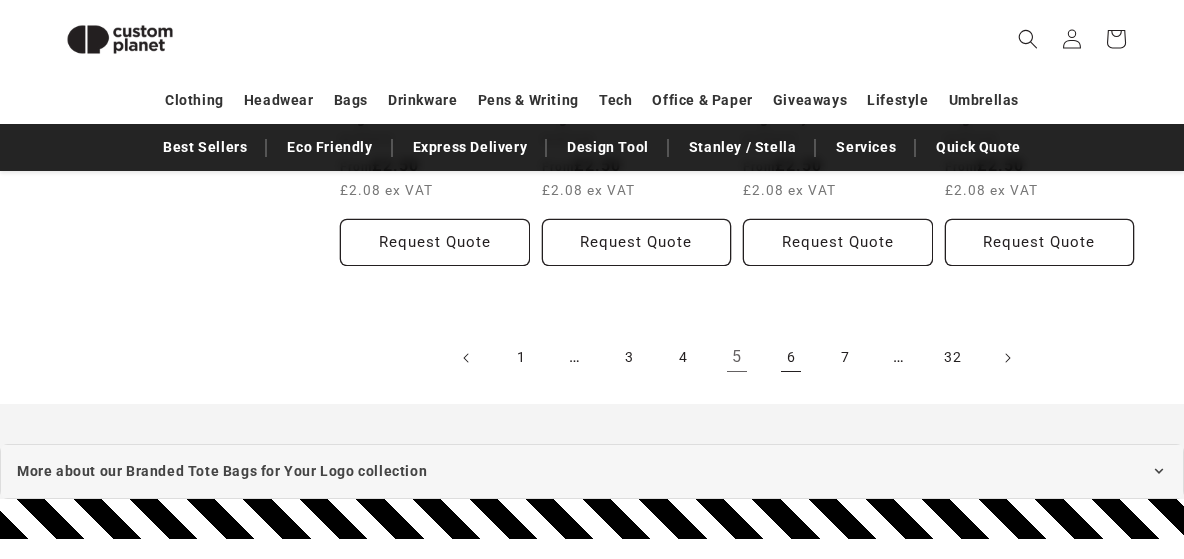 click on "6" at bounding box center (791, 358) 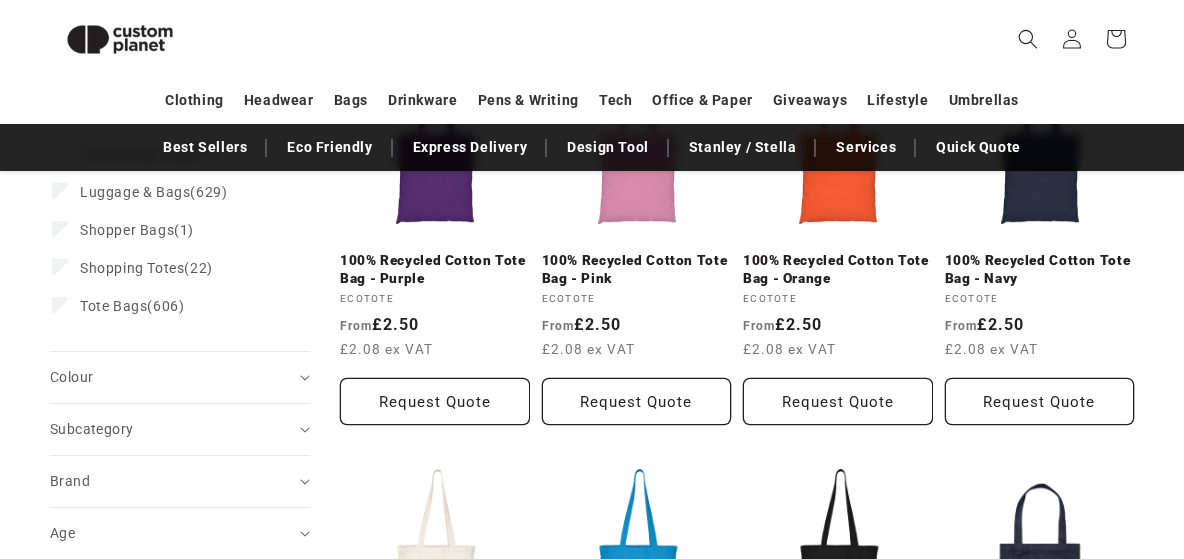 scroll, scrollTop: 432, scrollLeft: 0, axis: vertical 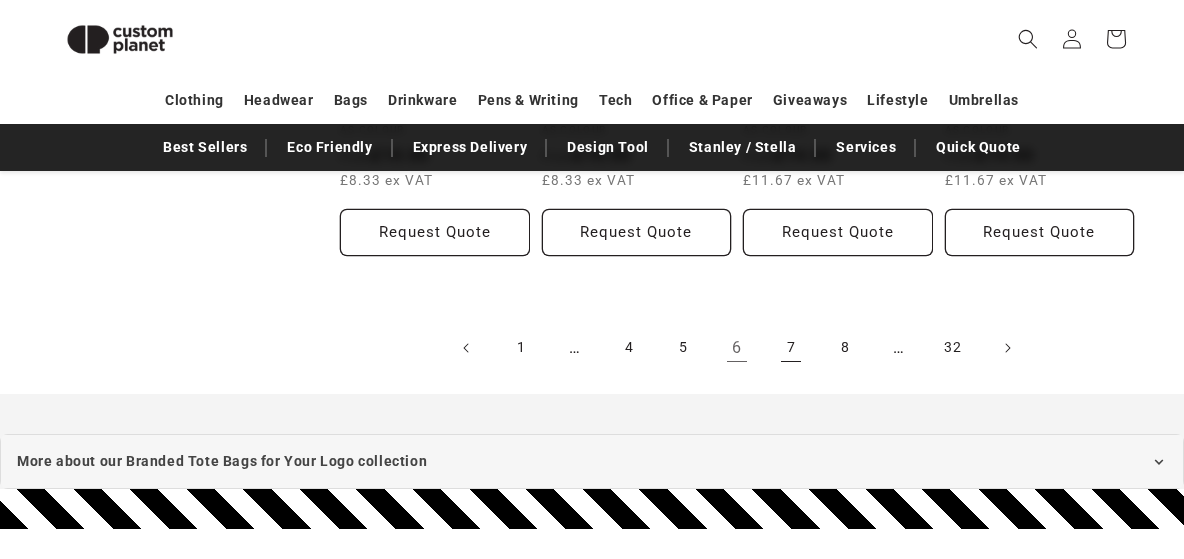 click on "7" at bounding box center [791, 348] 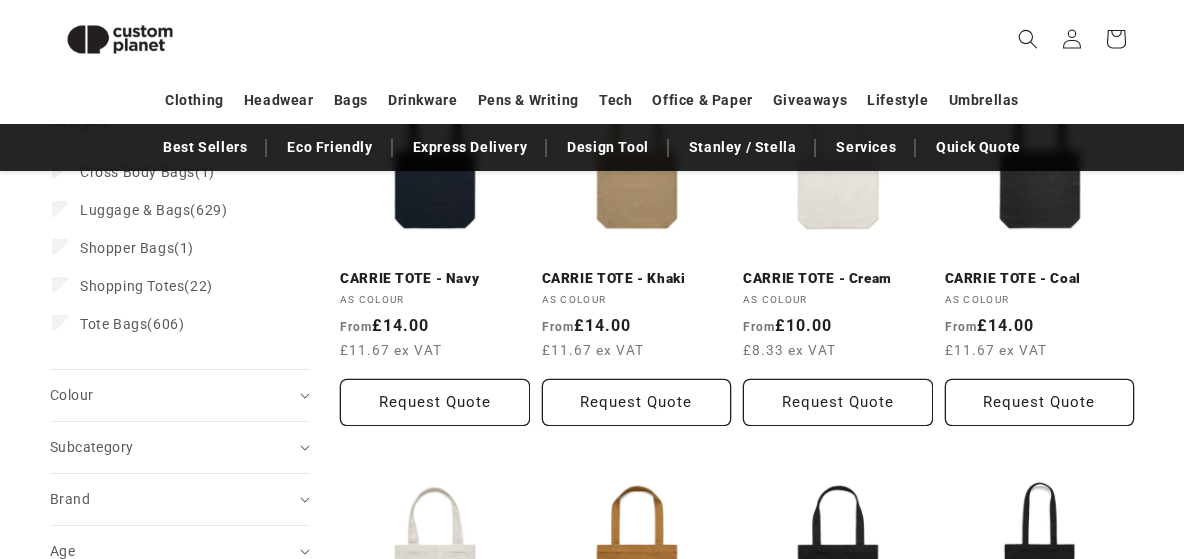 scroll, scrollTop: 329, scrollLeft: 1, axis: both 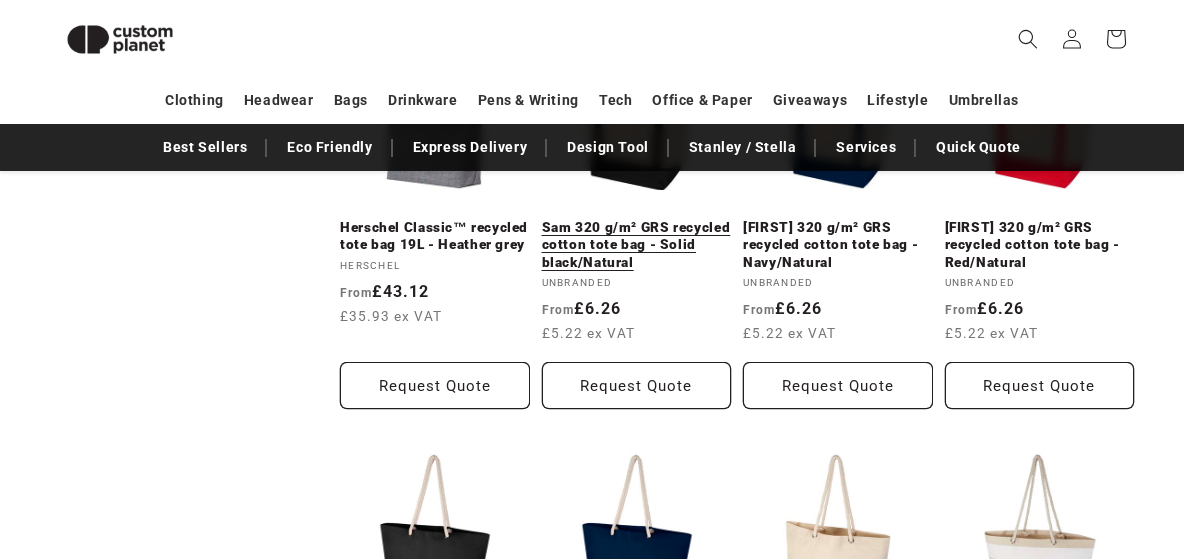 click on "Sam 320 g/m² GRS recycled cotton tote bag - Solid black/Natural" at bounding box center (637, 245) 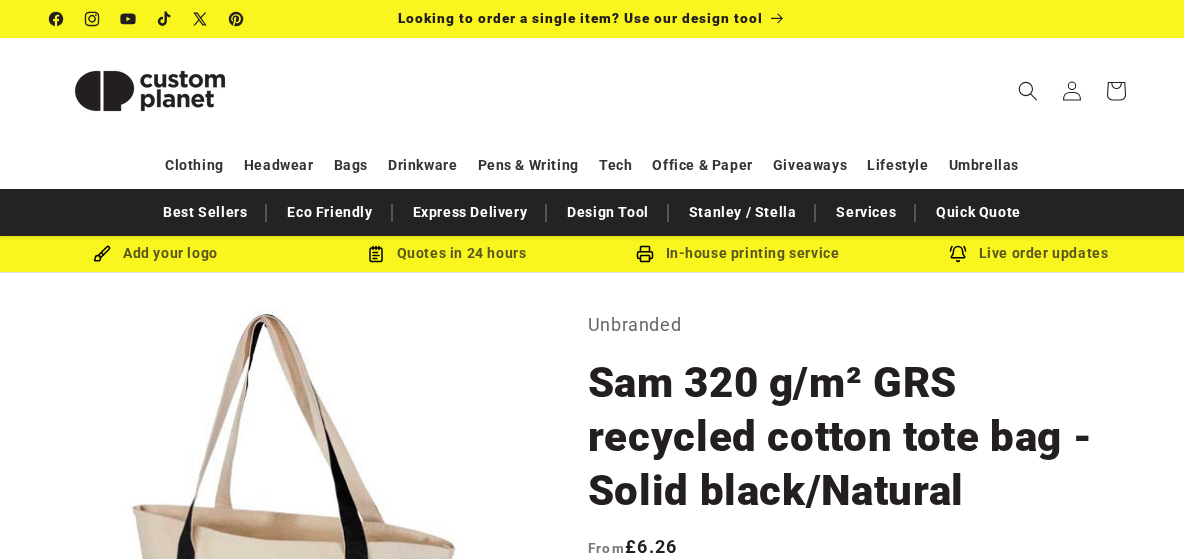 scroll, scrollTop: 0, scrollLeft: 0, axis: both 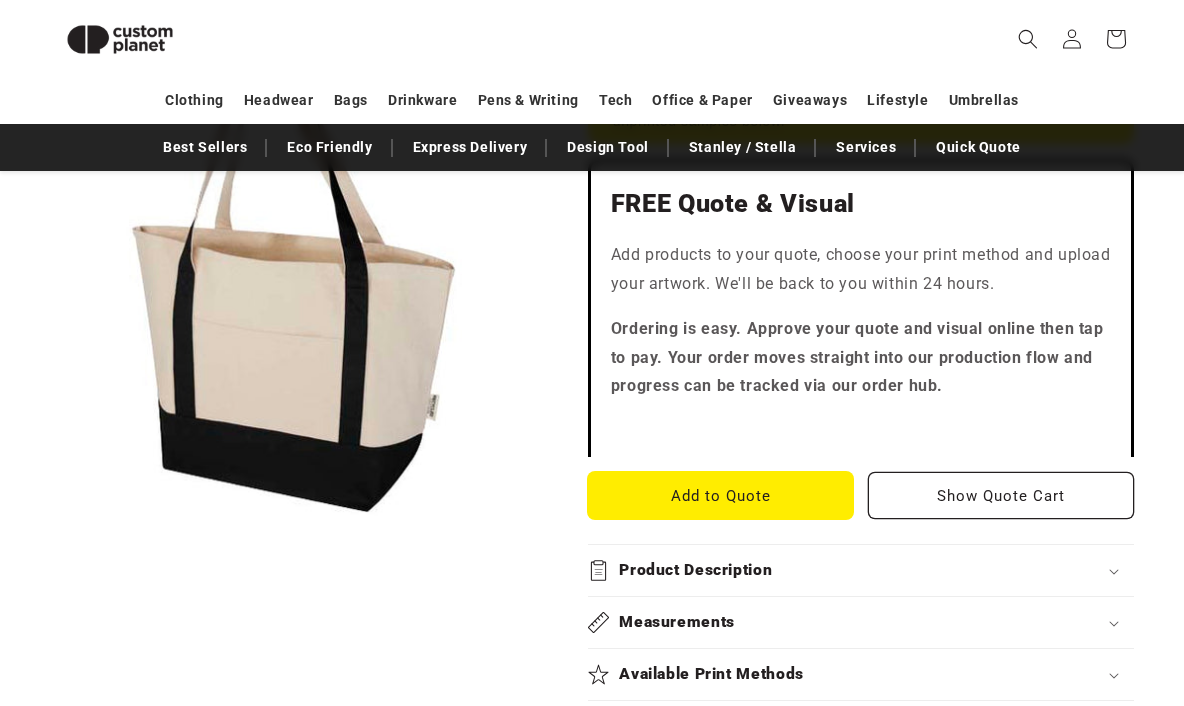 click on "Add to Quote" at bounding box center [721, 495] 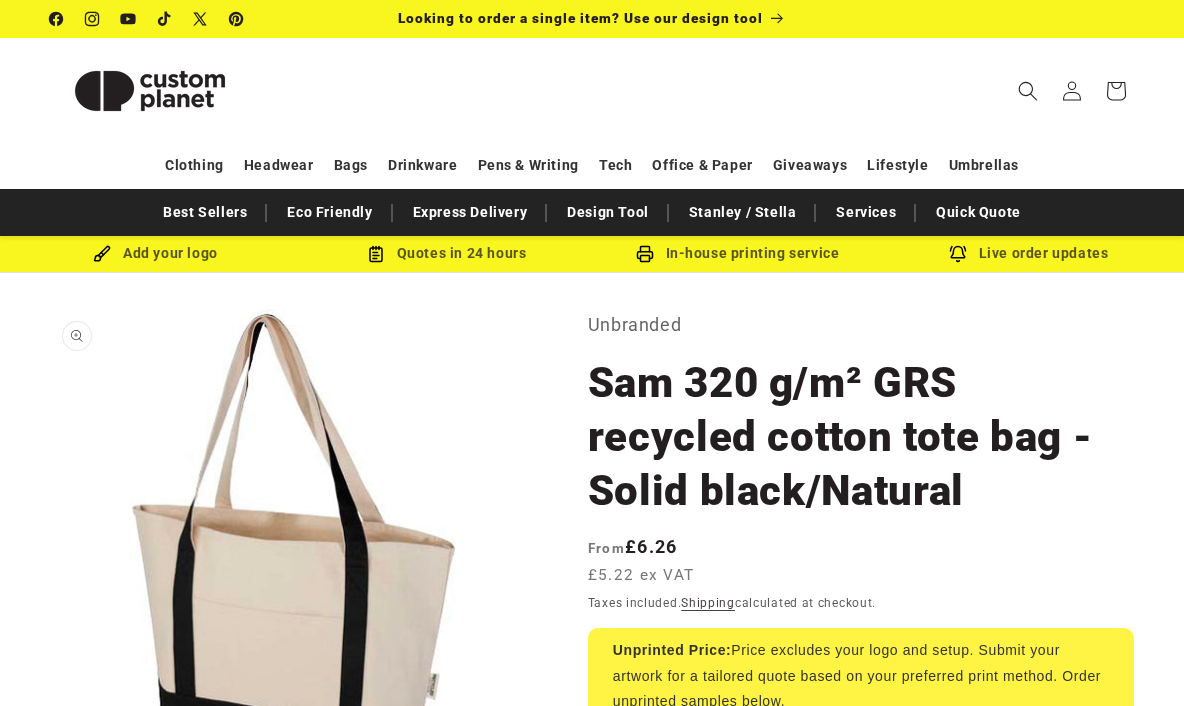 scroll, scrollTop: 0, scrollLeft: 0, axis: both 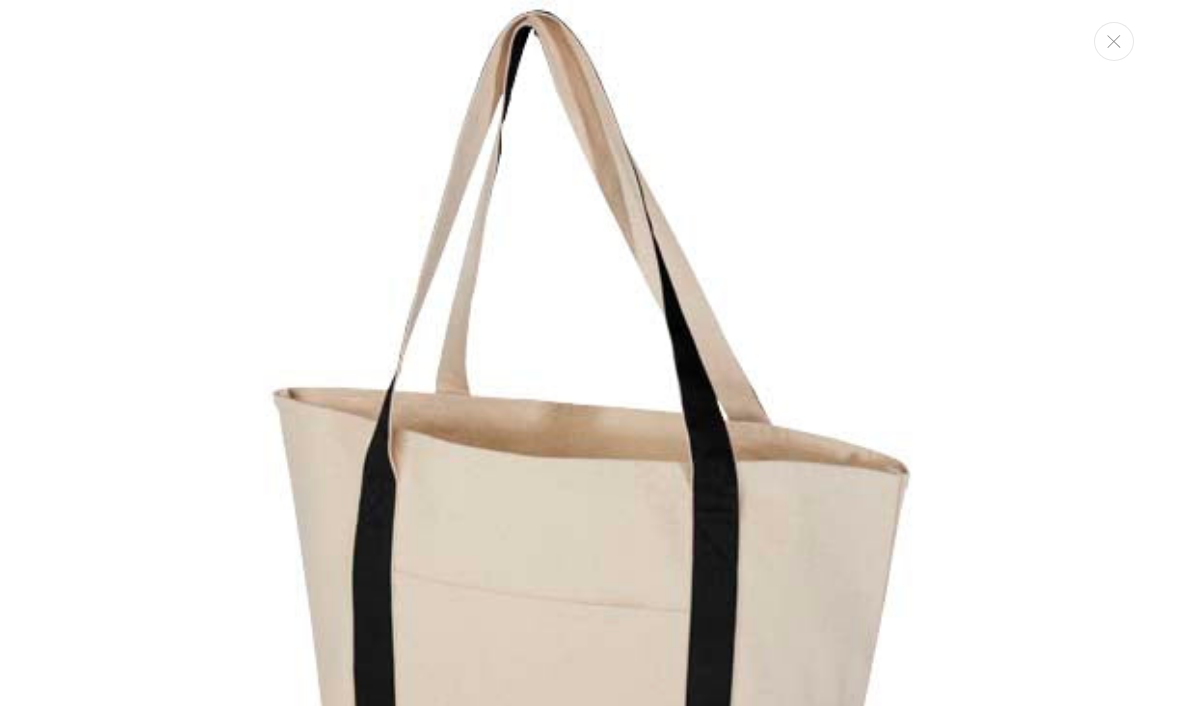 click at bounding box center (592, 482) 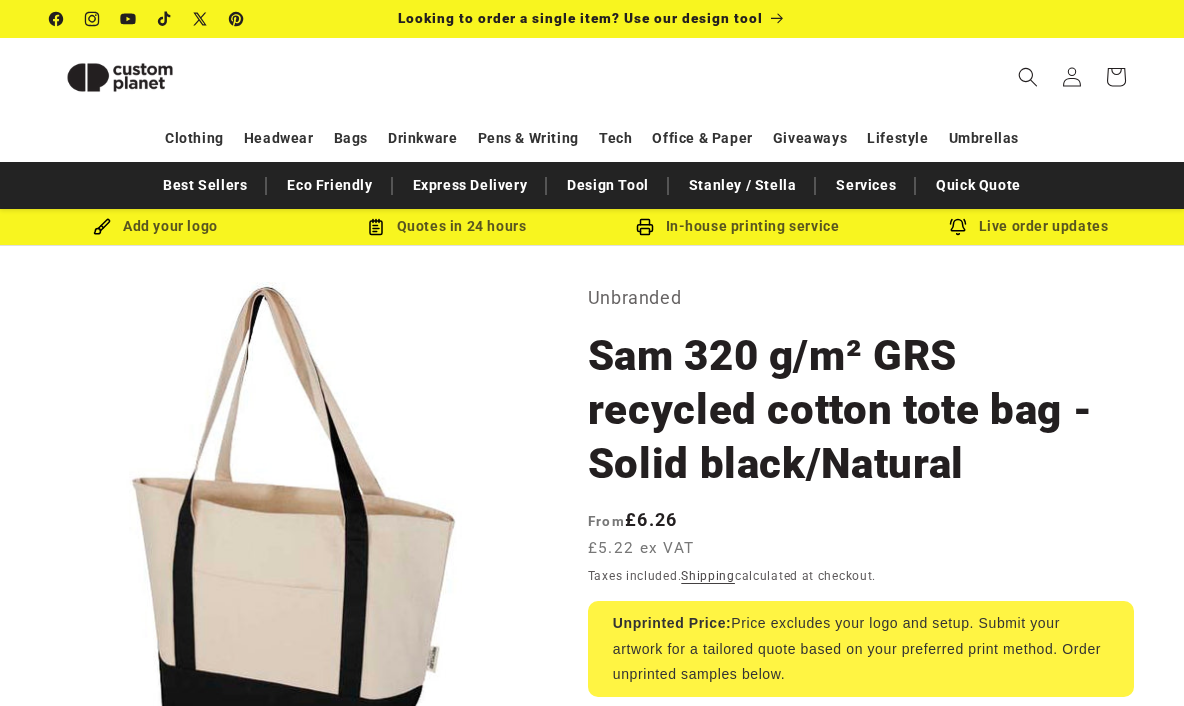 scroll, scrollTop: 444, scrollLeft: 0, axis: vertical 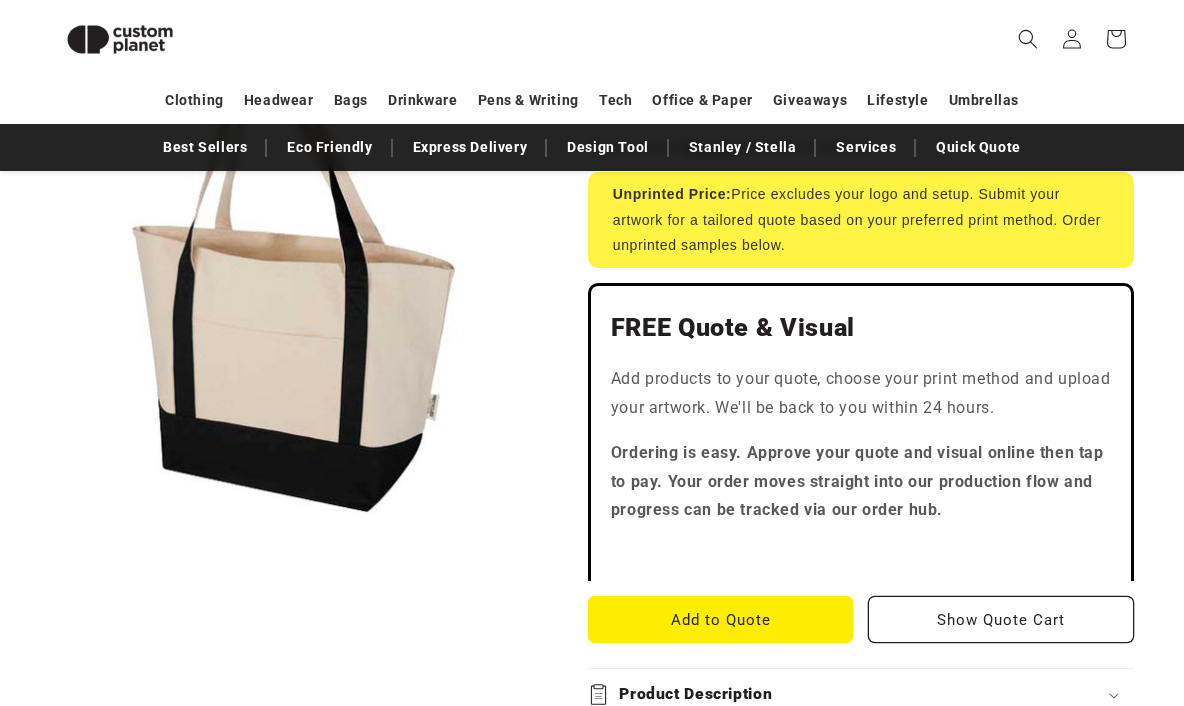 click on "Open media 1 in modal" at bounding box center (50, 518) 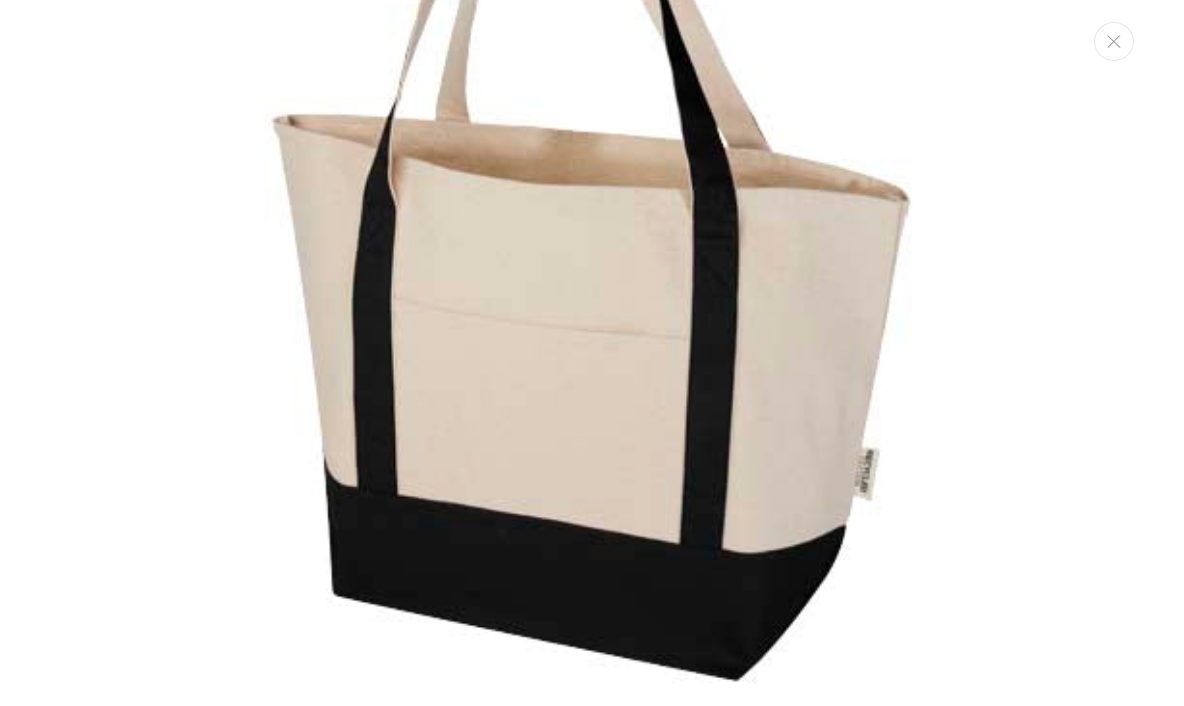 scroll, scrollTop: 293, scrollLeft: 0, axis: vertical 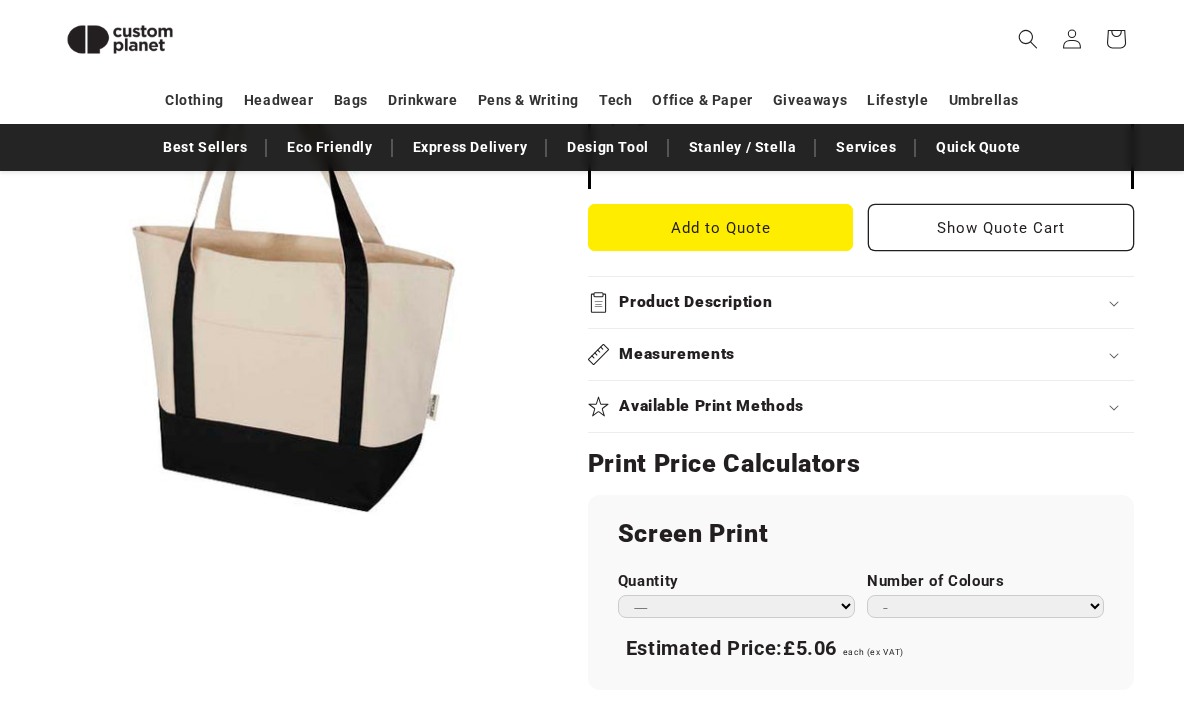 click 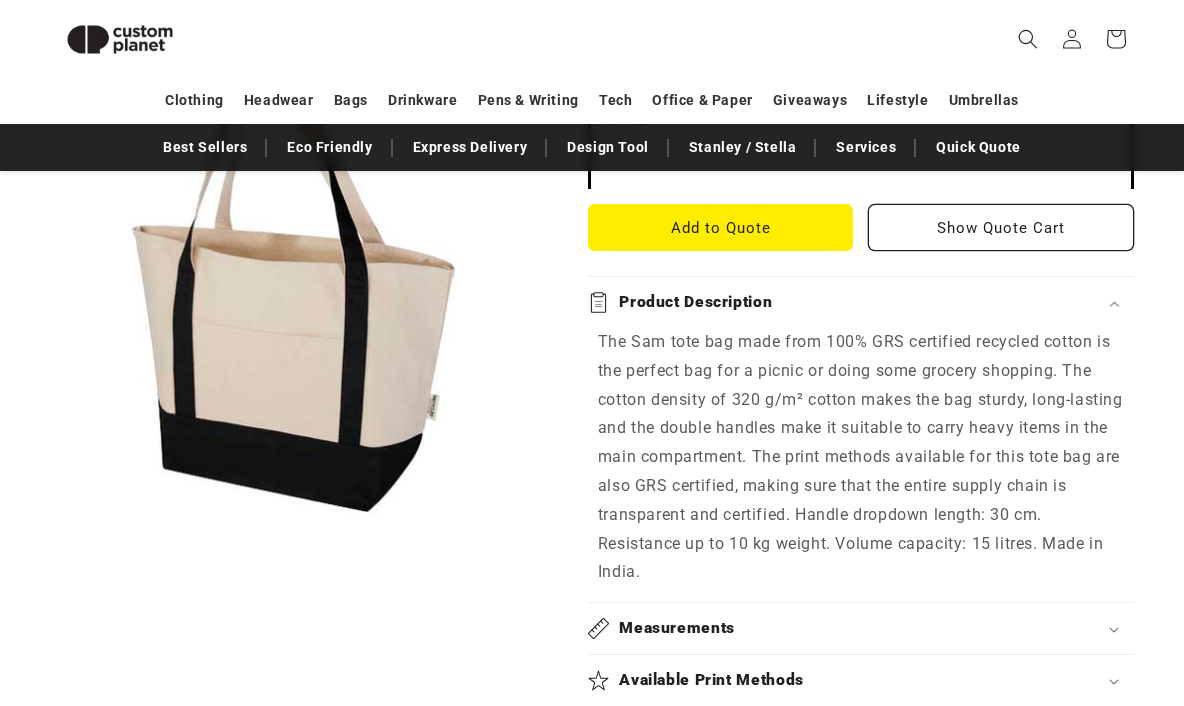 click 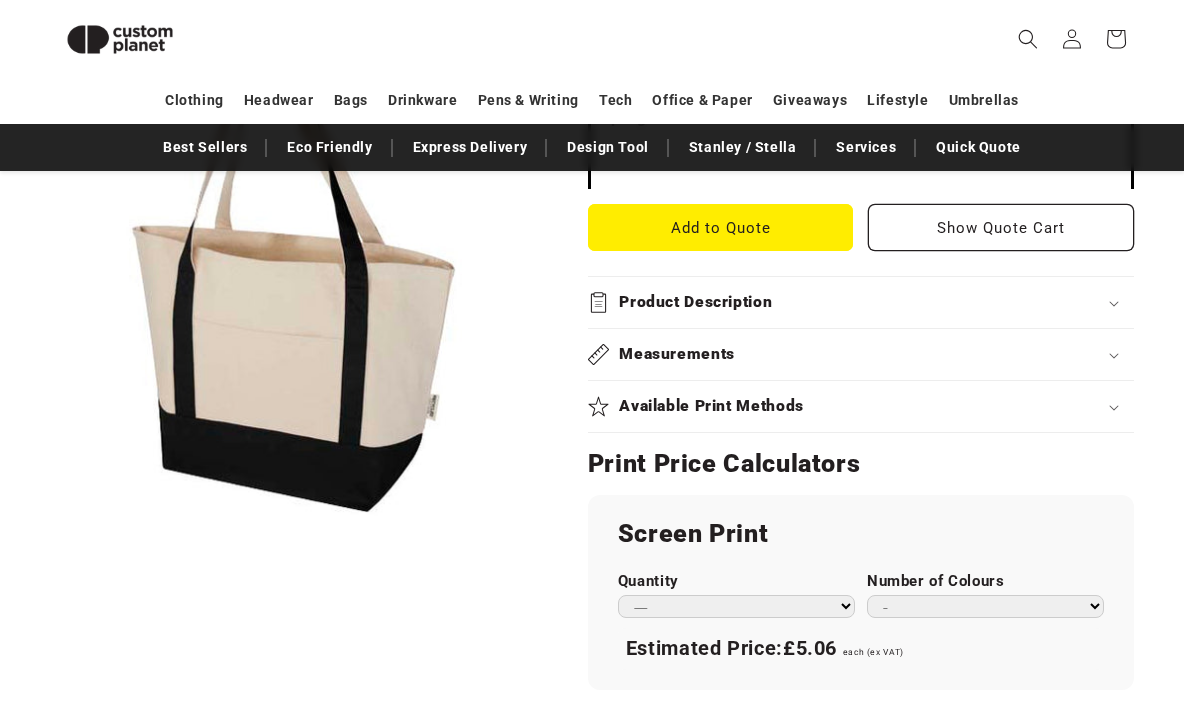 click 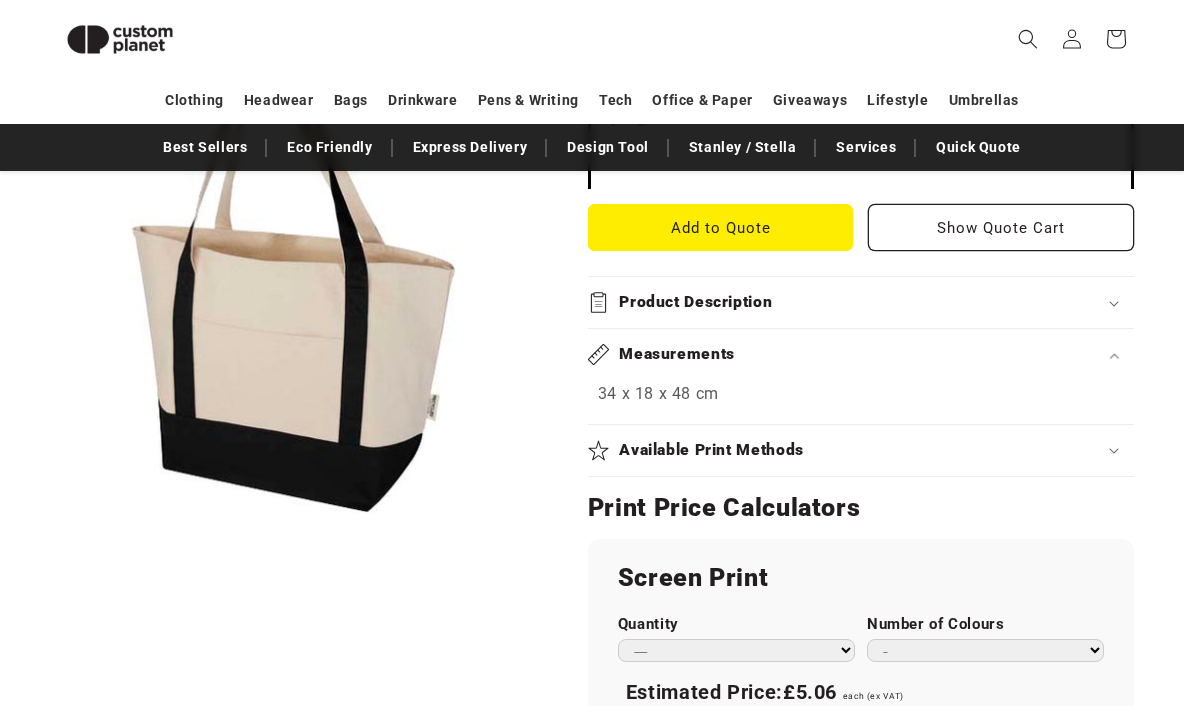 click 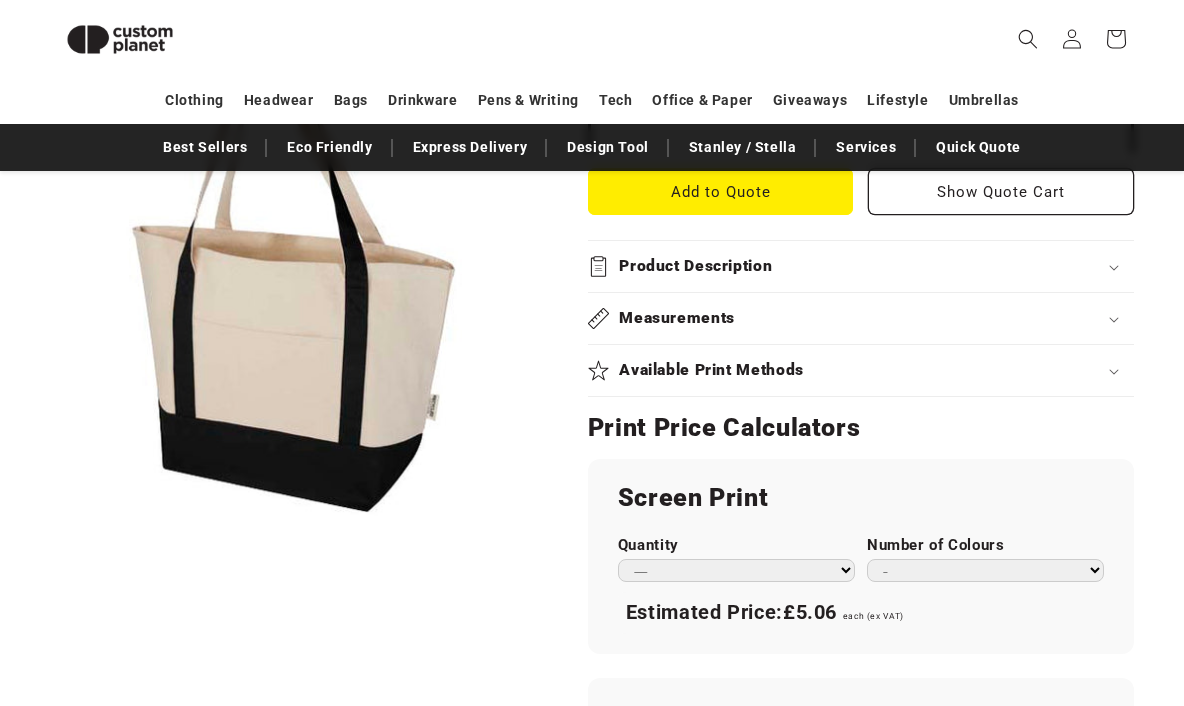 scroll, scrollTop: 943, scrollLeft: 0, axis: vertical 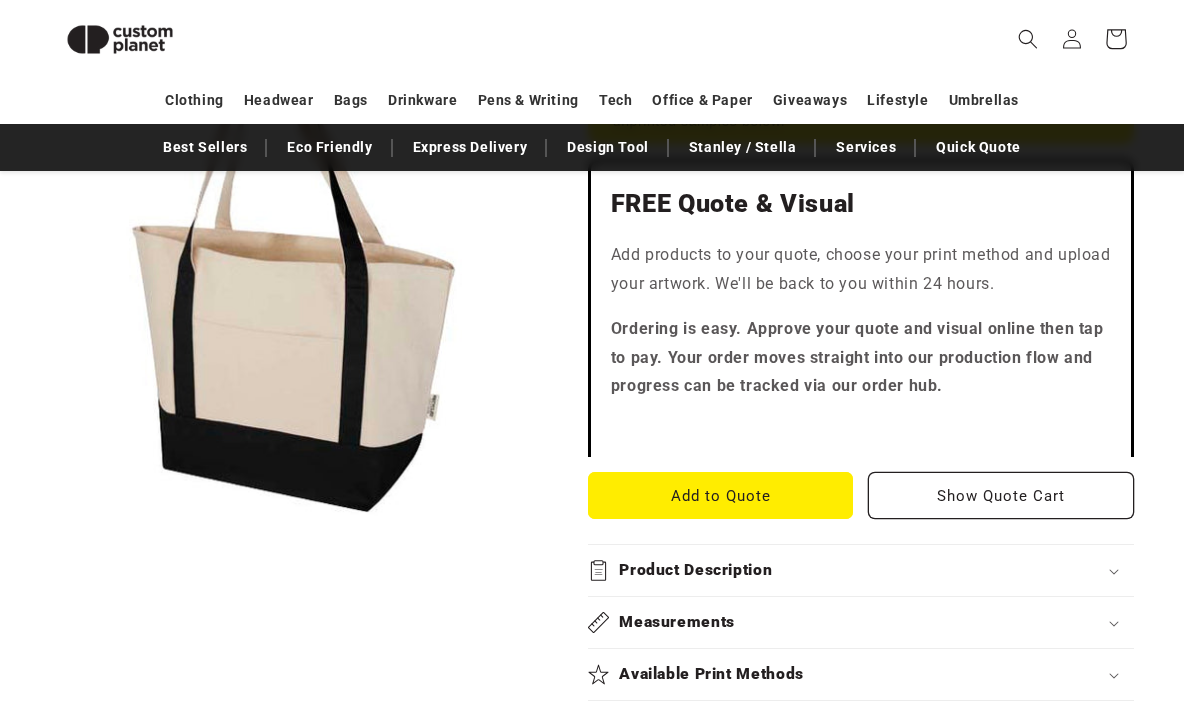 click 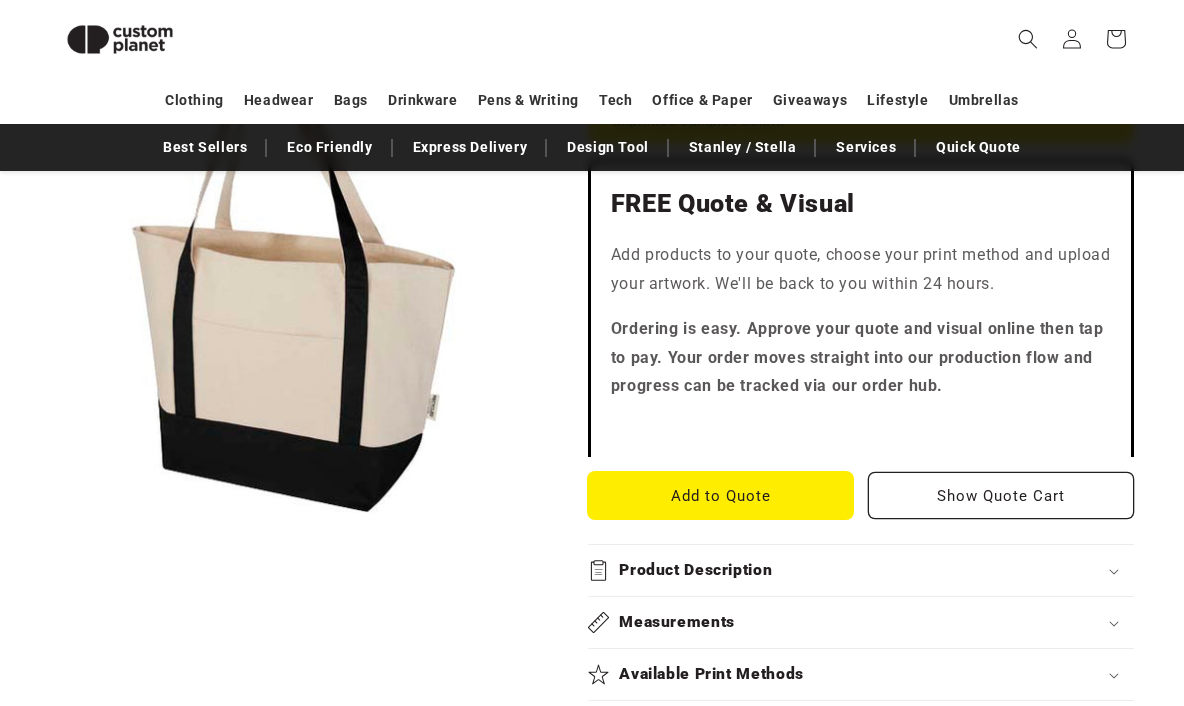 click on "Add to Quote" at bounding box center (721, 495) 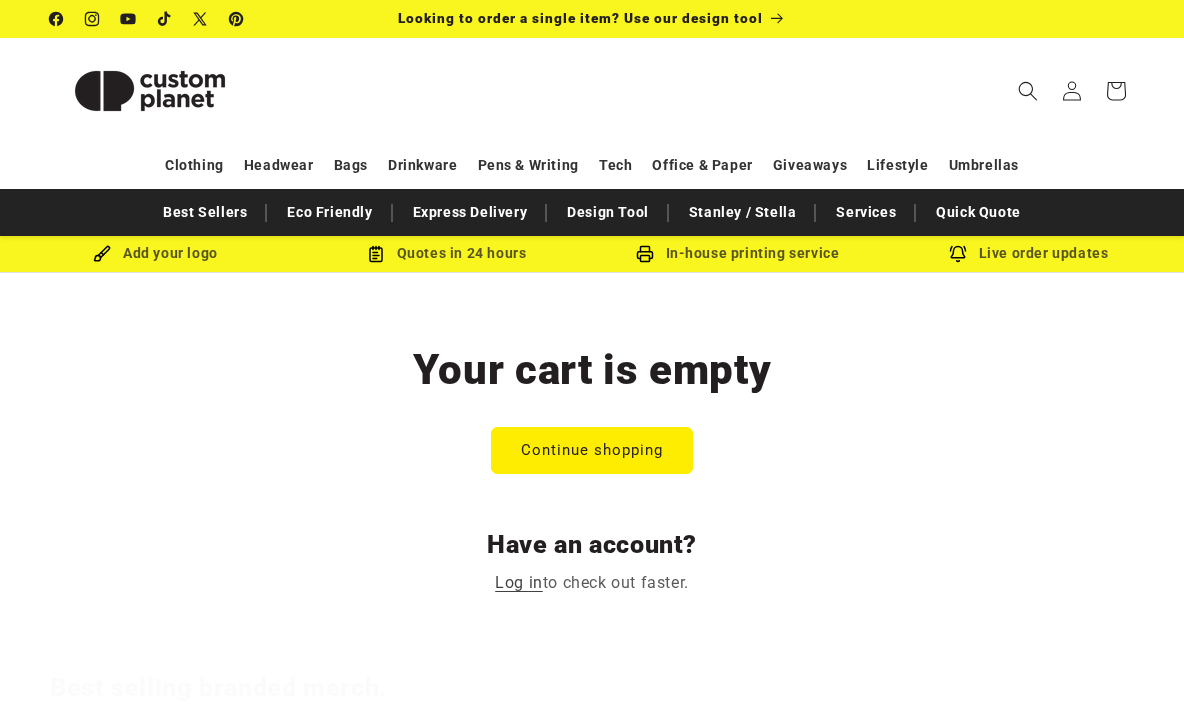 scroll, scrollTop: 0, scrollLeft: 0, axis: both 